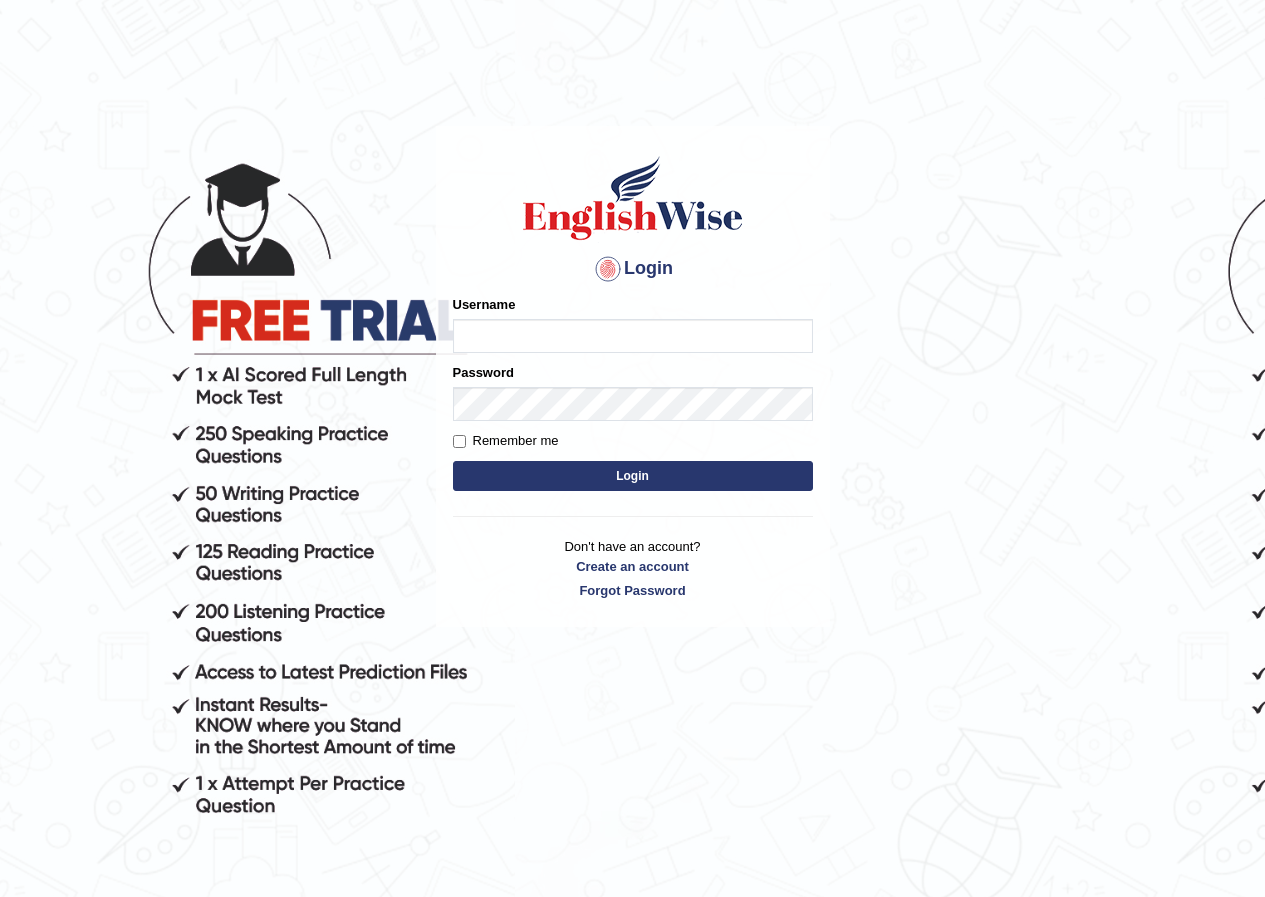 scroll, scrollTop: 0, scrollLeft: 0, axis: both 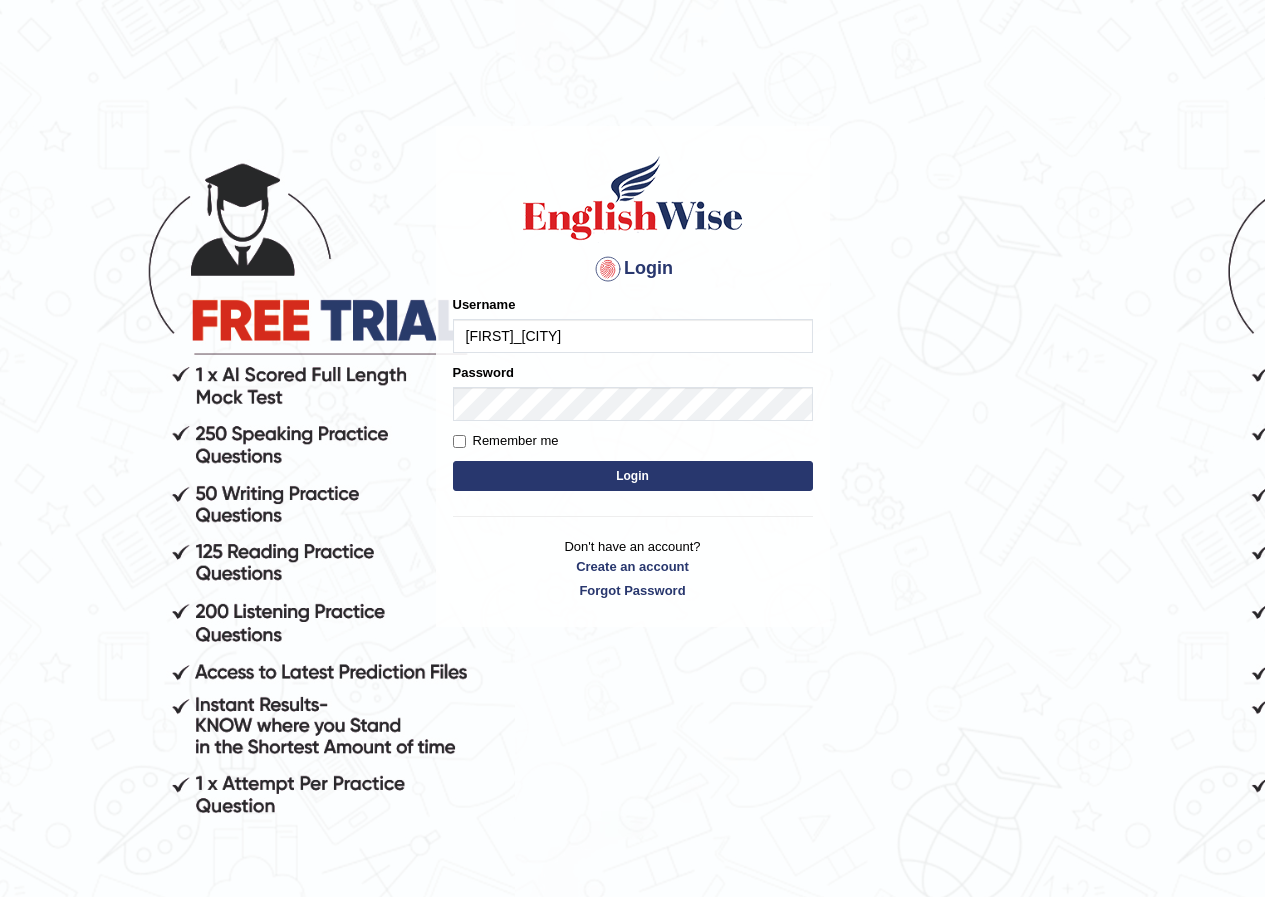click on "sujata_parramatta" at bounding box center (633, 336) 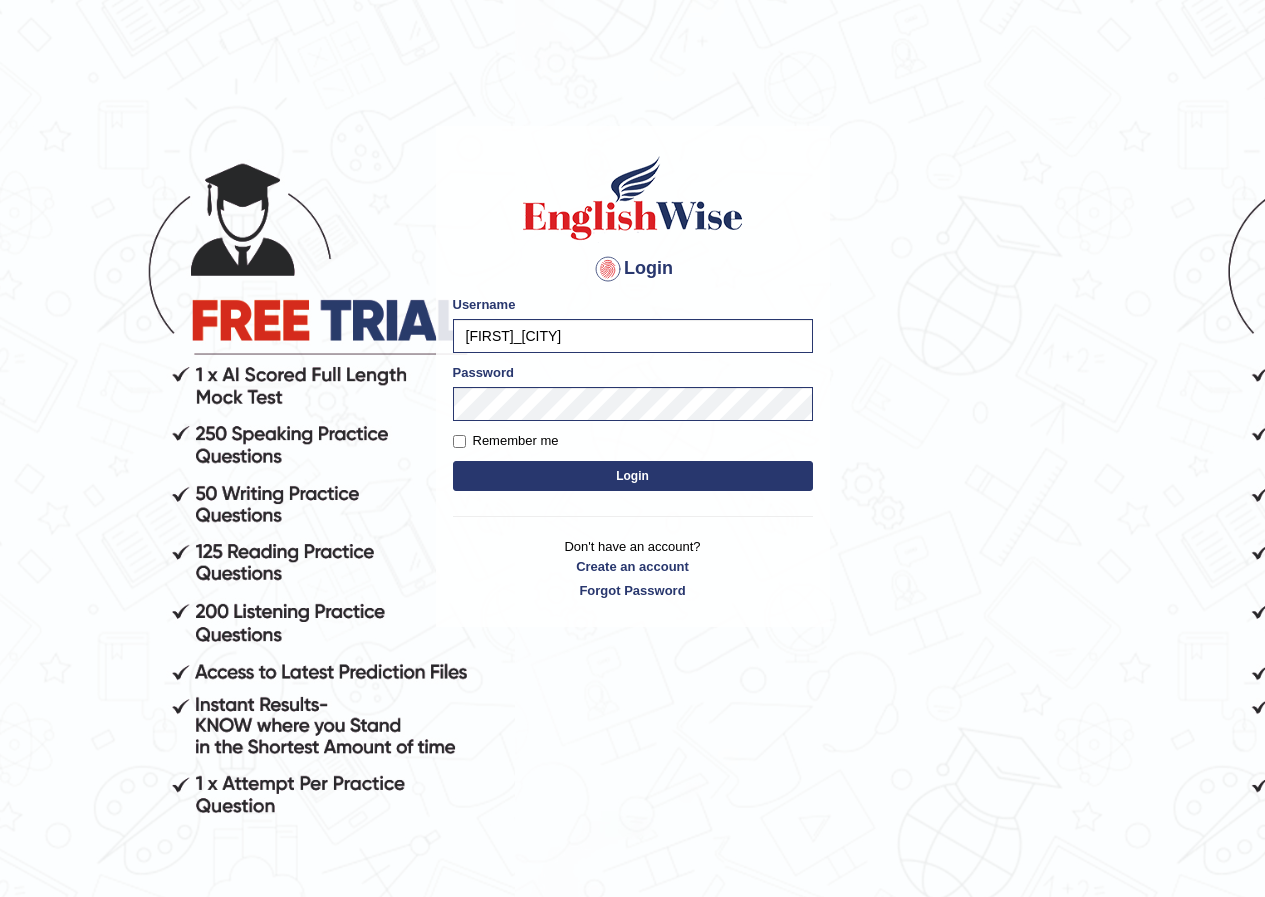 type on "jamileh_parramatta" 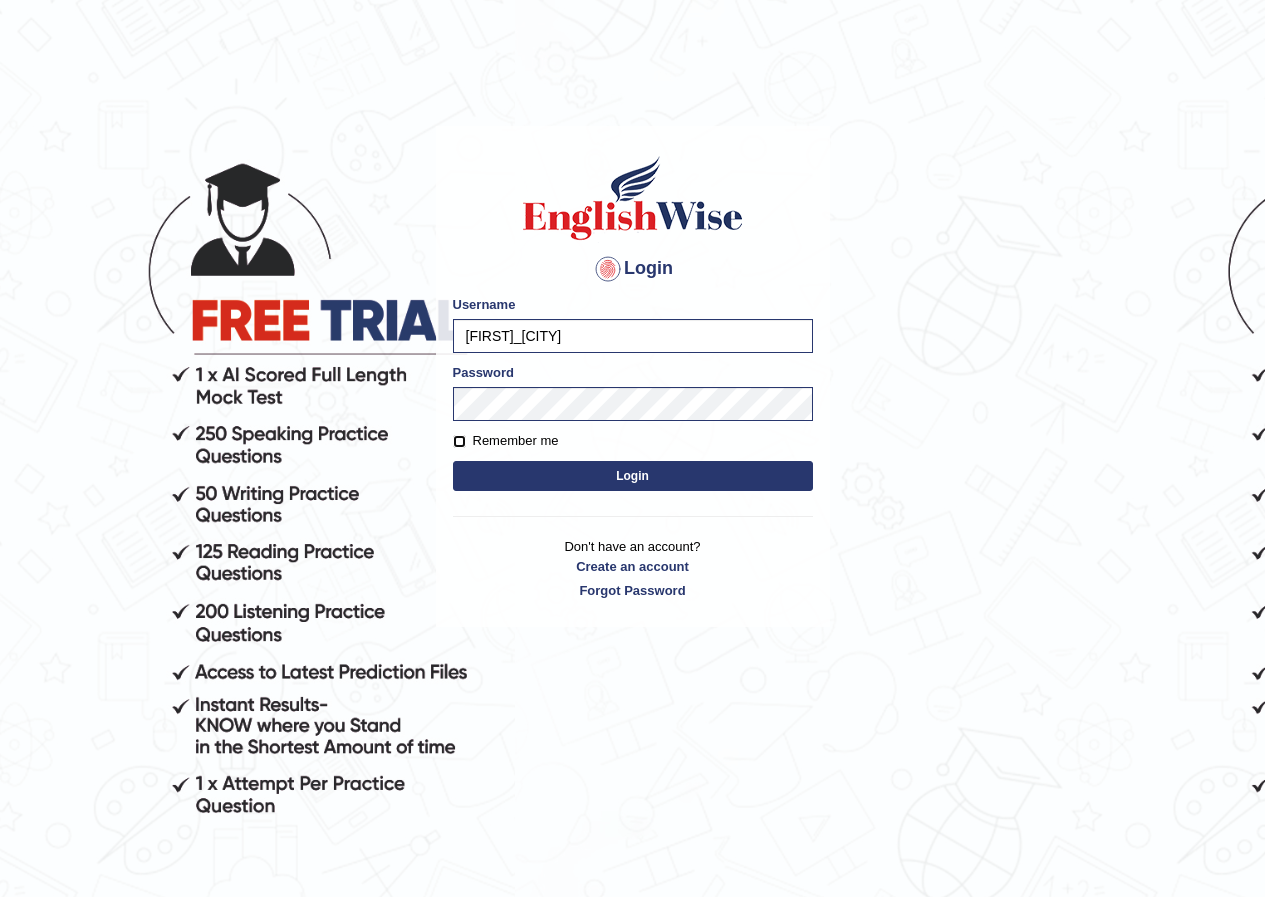 click on "Remember me" at bounding box center [459, 441] 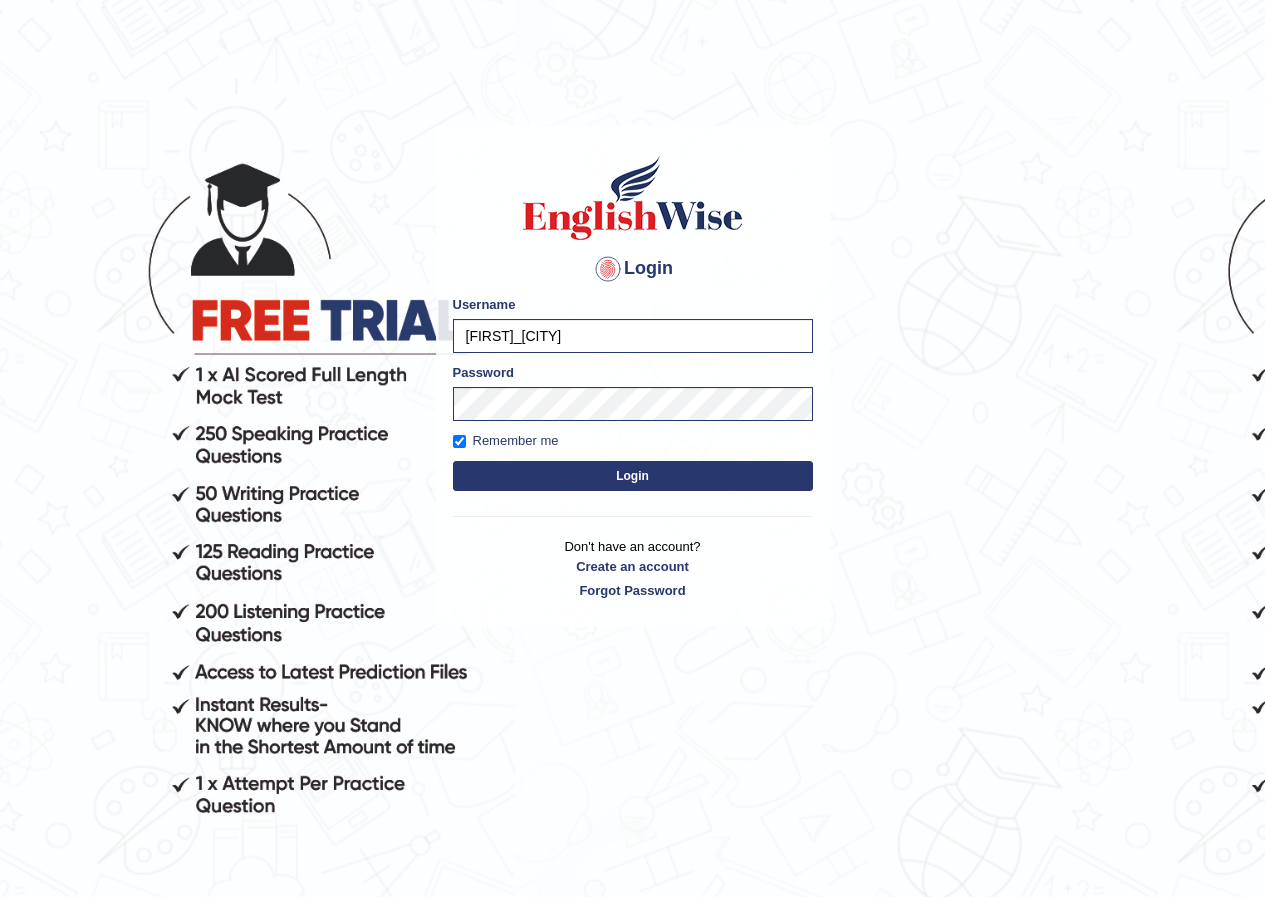 click on "Login" at bounding box center [633, 476] 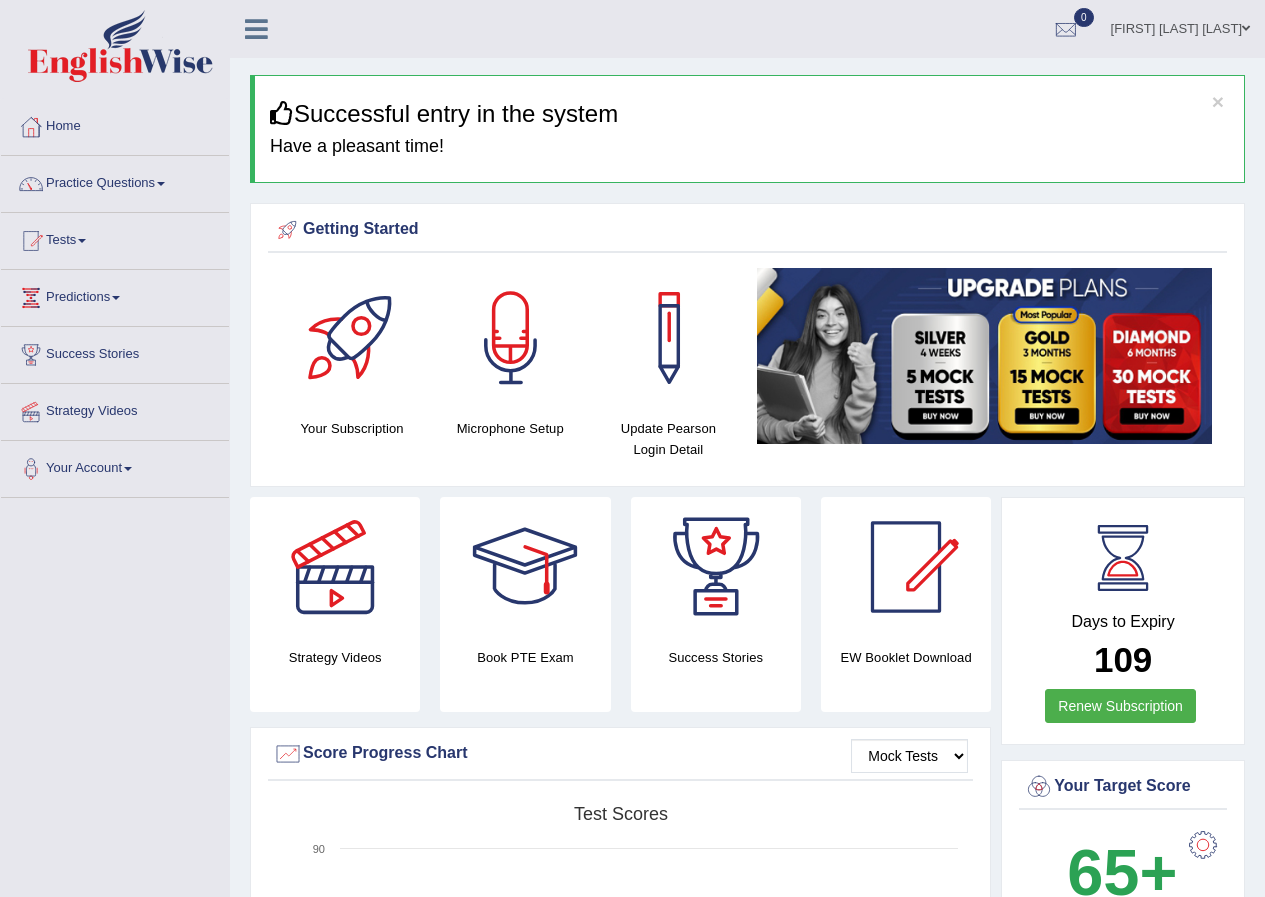scroll, scrollTop: 0, scrollLeft: 0, axis: both 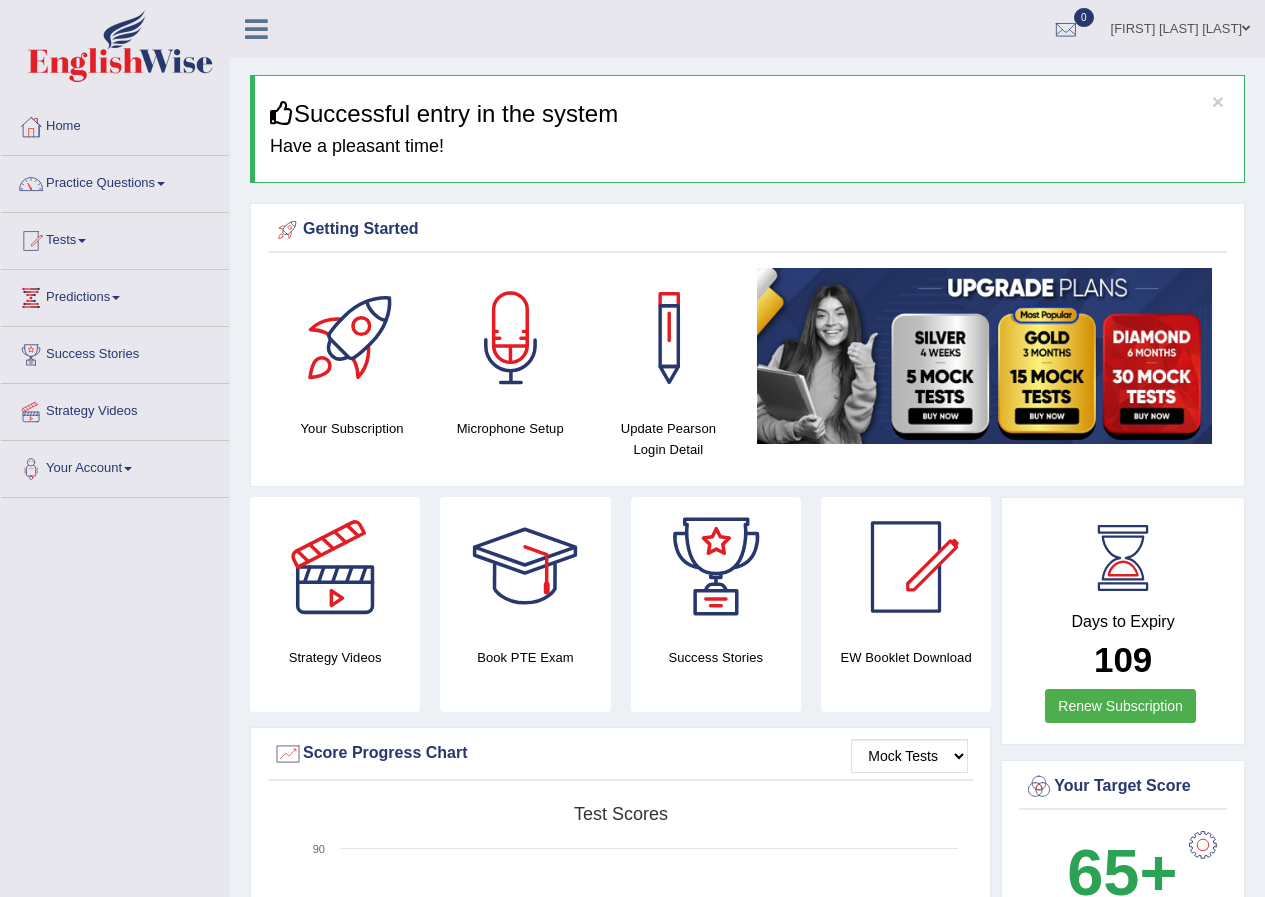 click on "Successful entry in the system" at bounding box center (749, 114) 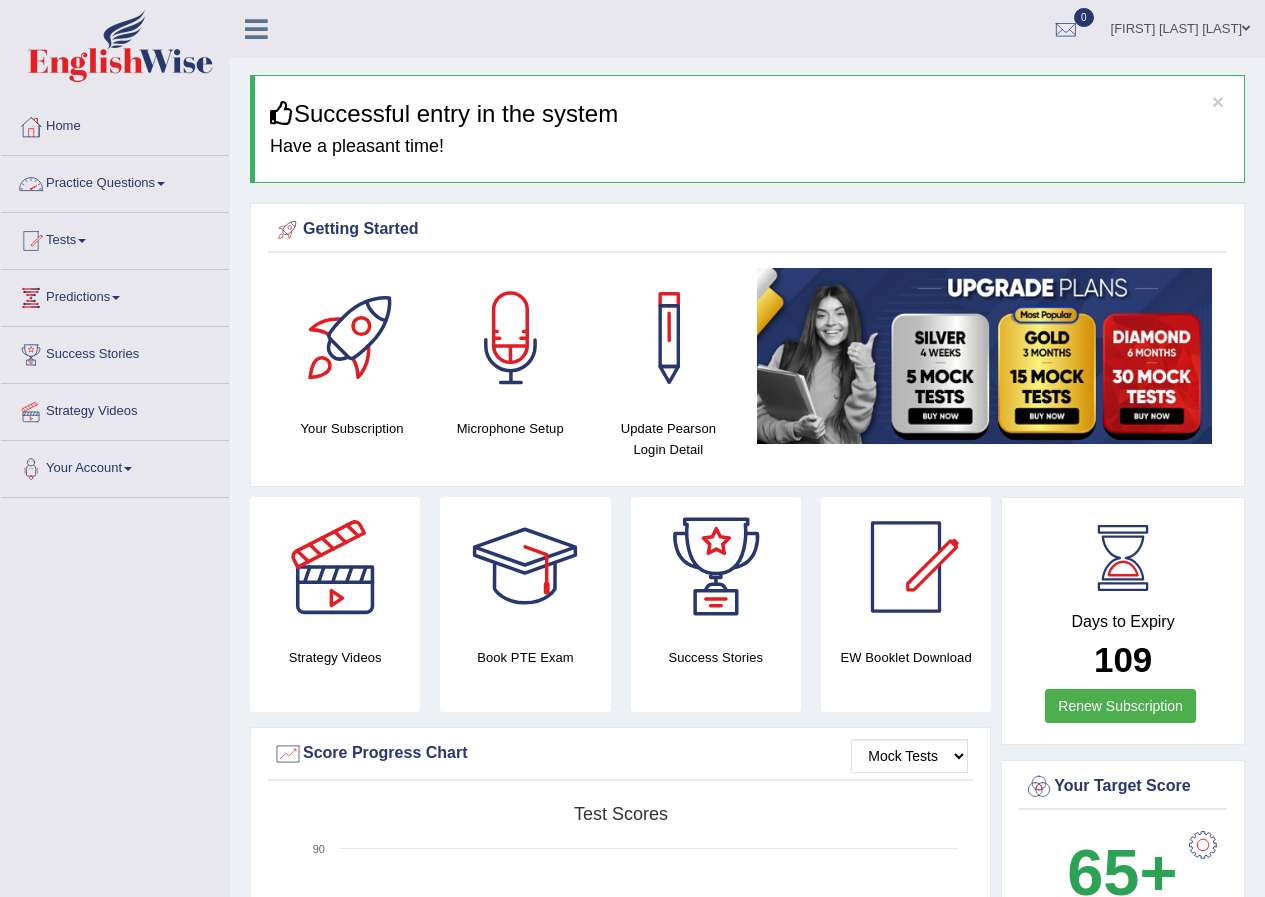 click on "Practice Questions" at bounding box center [115, 181] 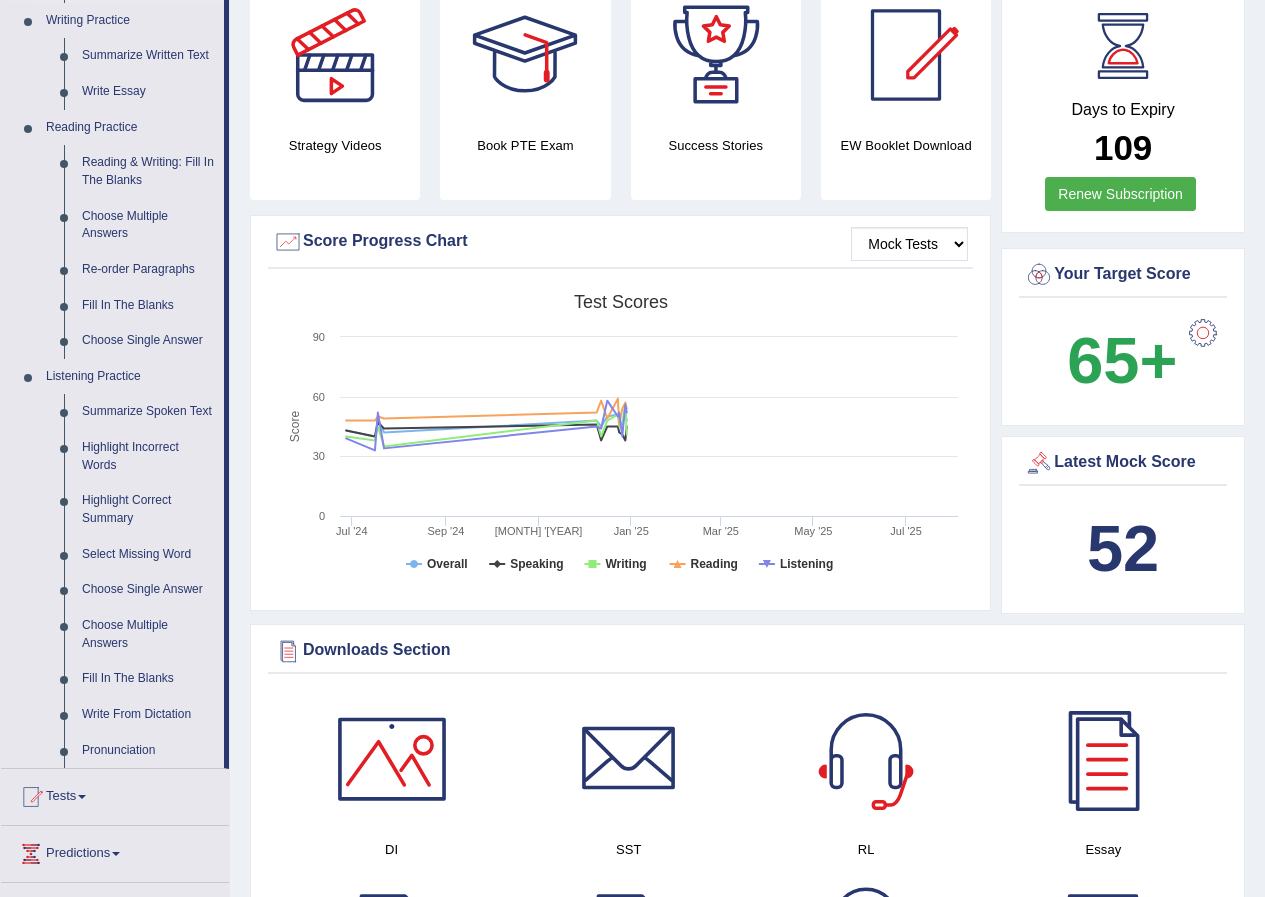 scroll, scrollTop: 667, scrollLeft: 0, axis: vertical 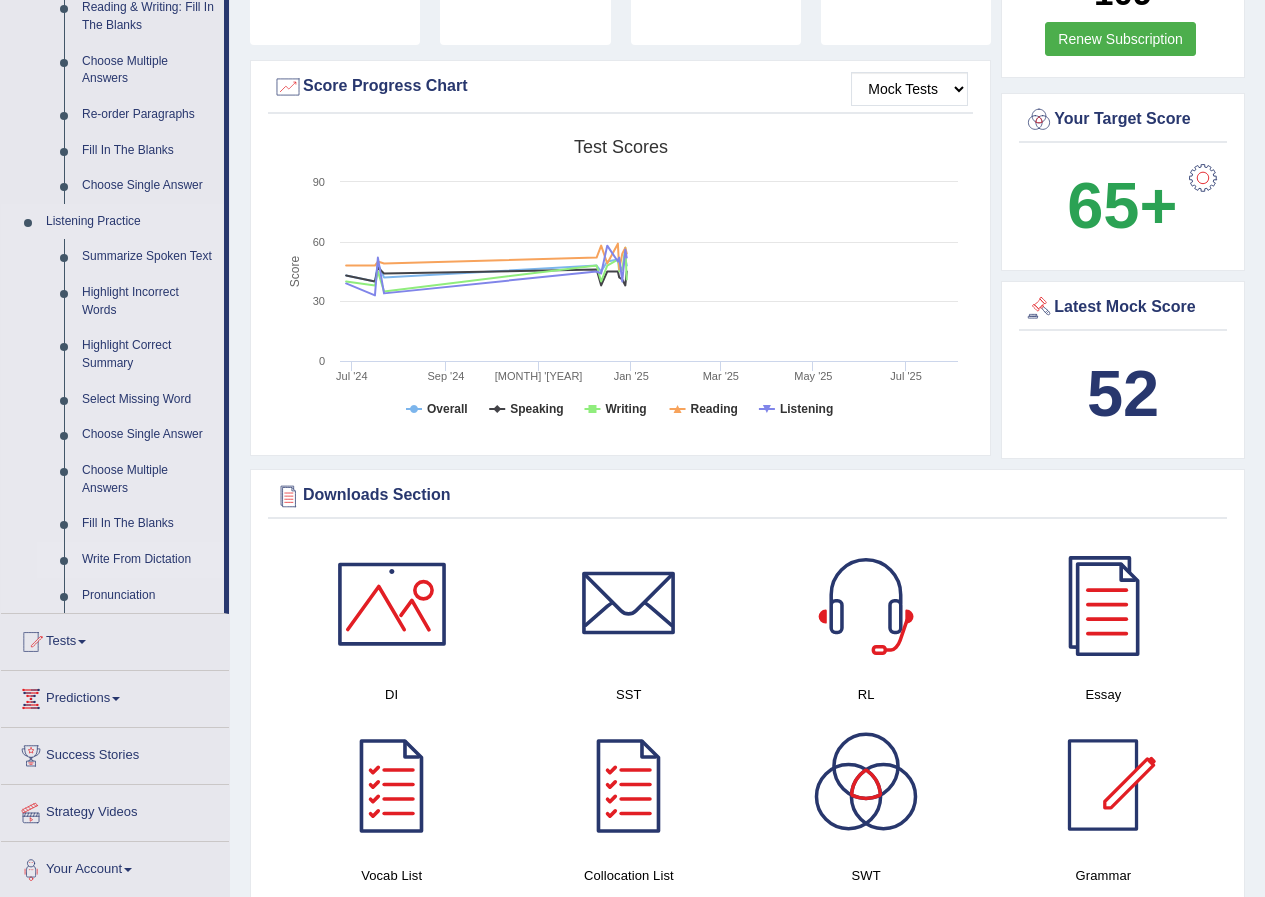 click on "Write From Dictation" at bounding box center [148, 560] 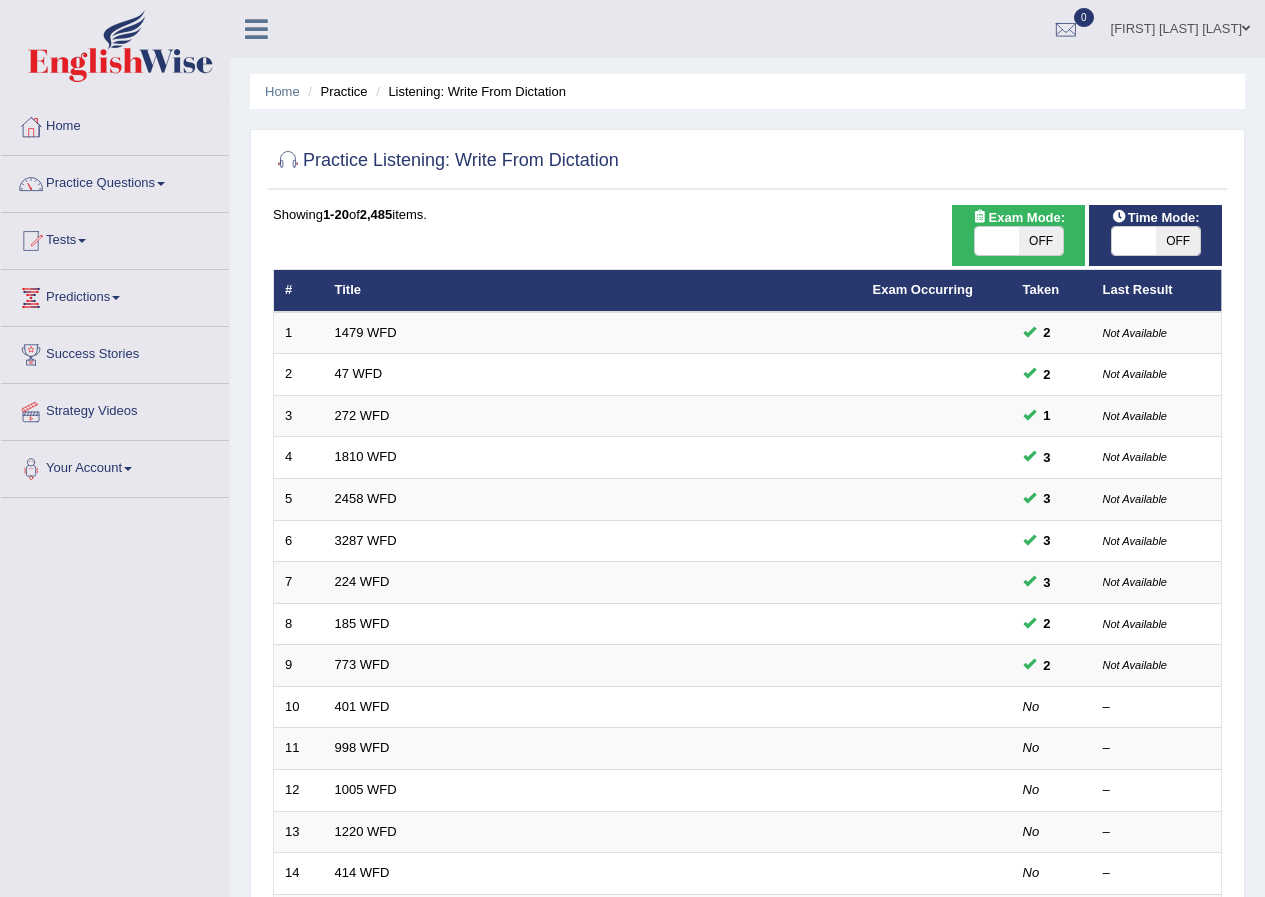 scroll, scrollTop: 0, scrollLeft: 0, axis: both 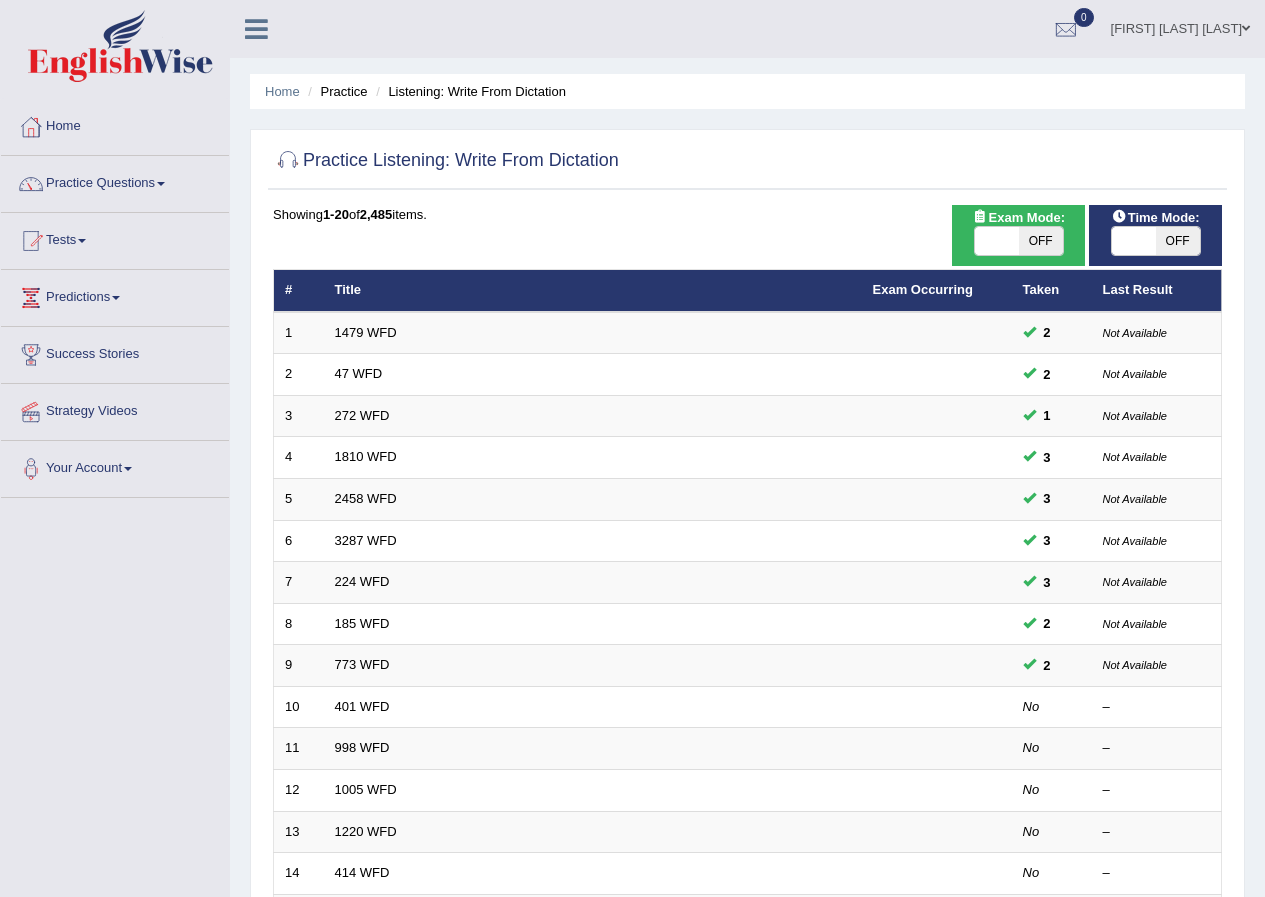 click on "OFF" at bounding box center (1041, 241) 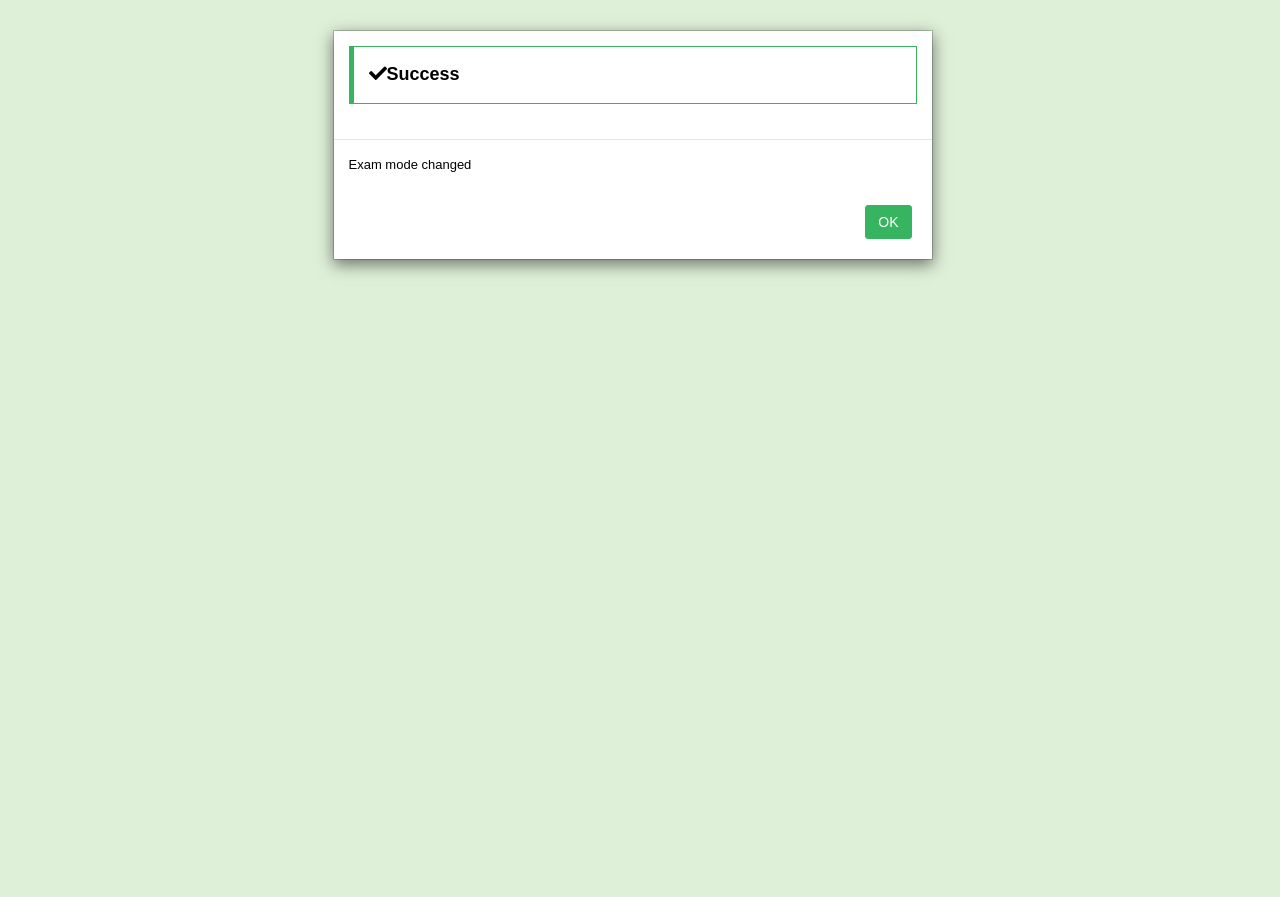 click on "OK" at bounding box center [888, 222] 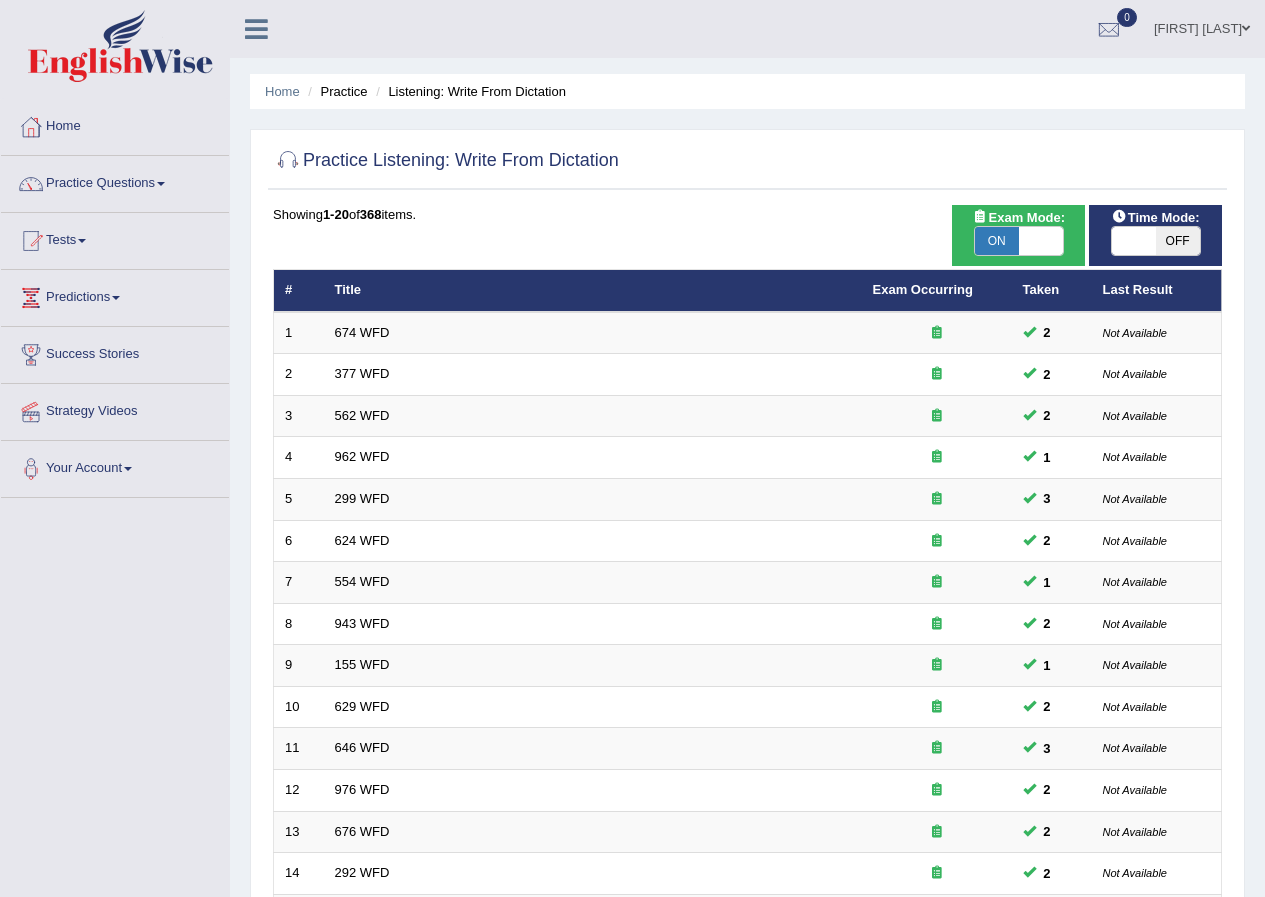 scroll, scrollTop: 0, scrollLeft: 0, axis: both 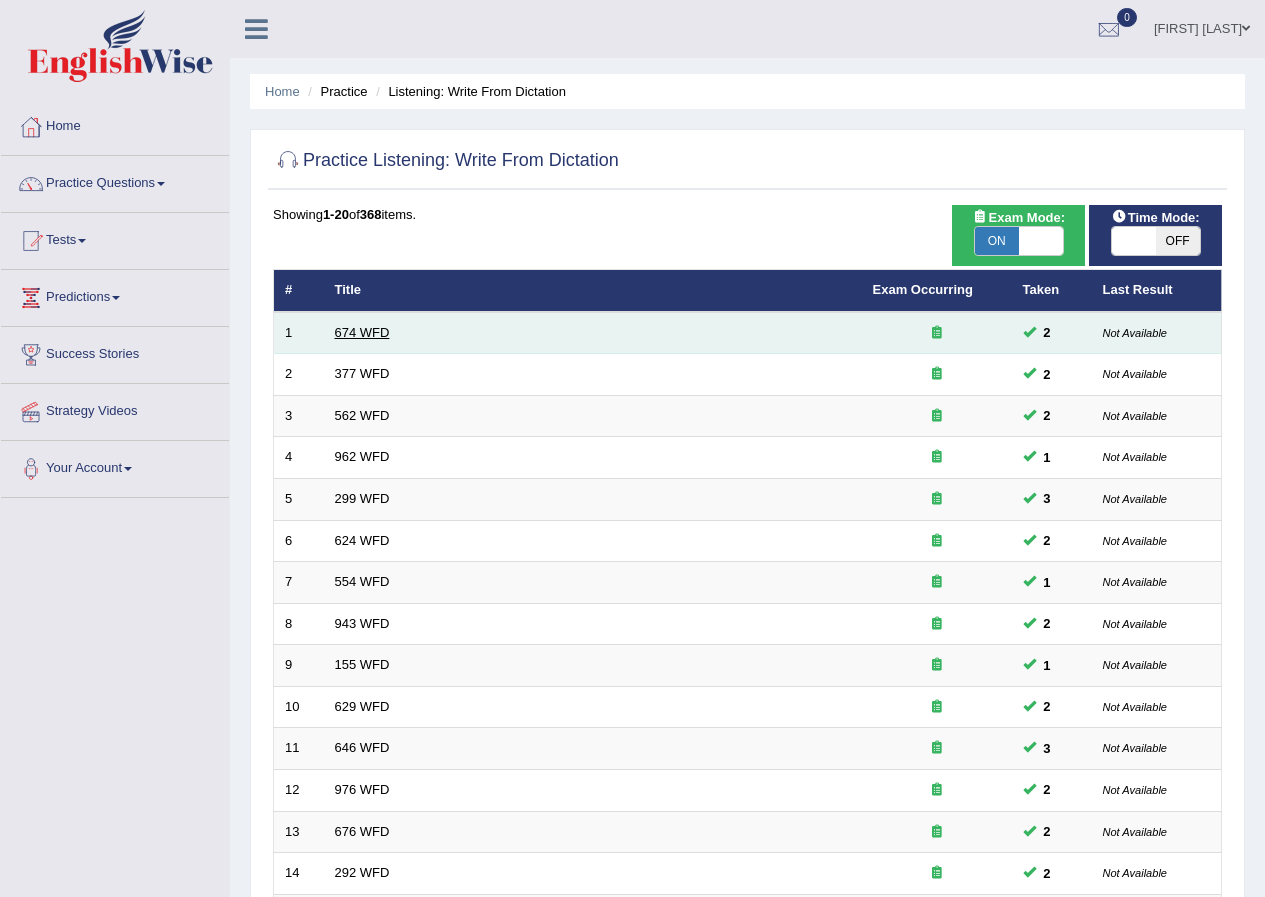 click on "674 WFD" at bounding box center (362, 332) 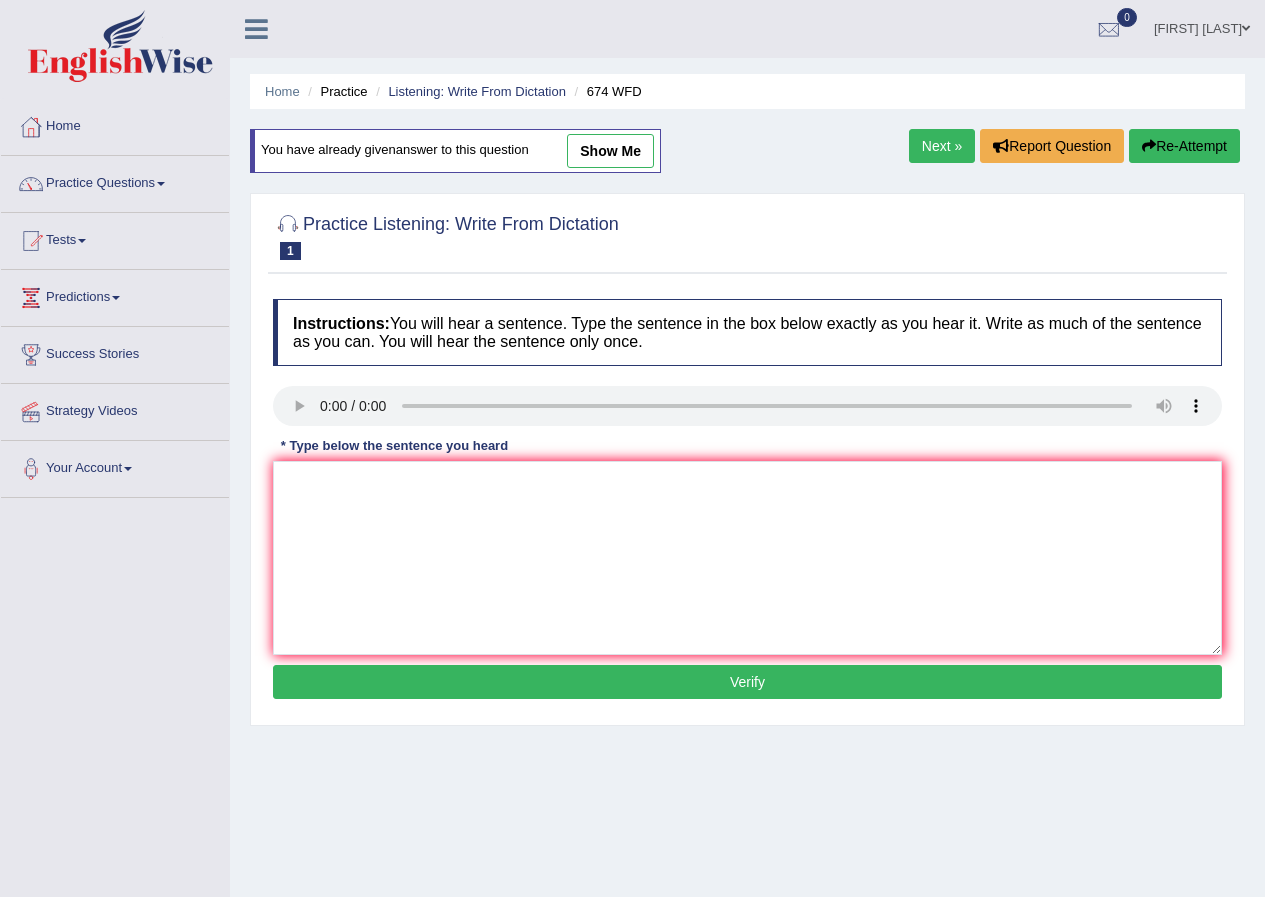 scroll, scrollTop: 0, scrollLeft: 0, axis: both 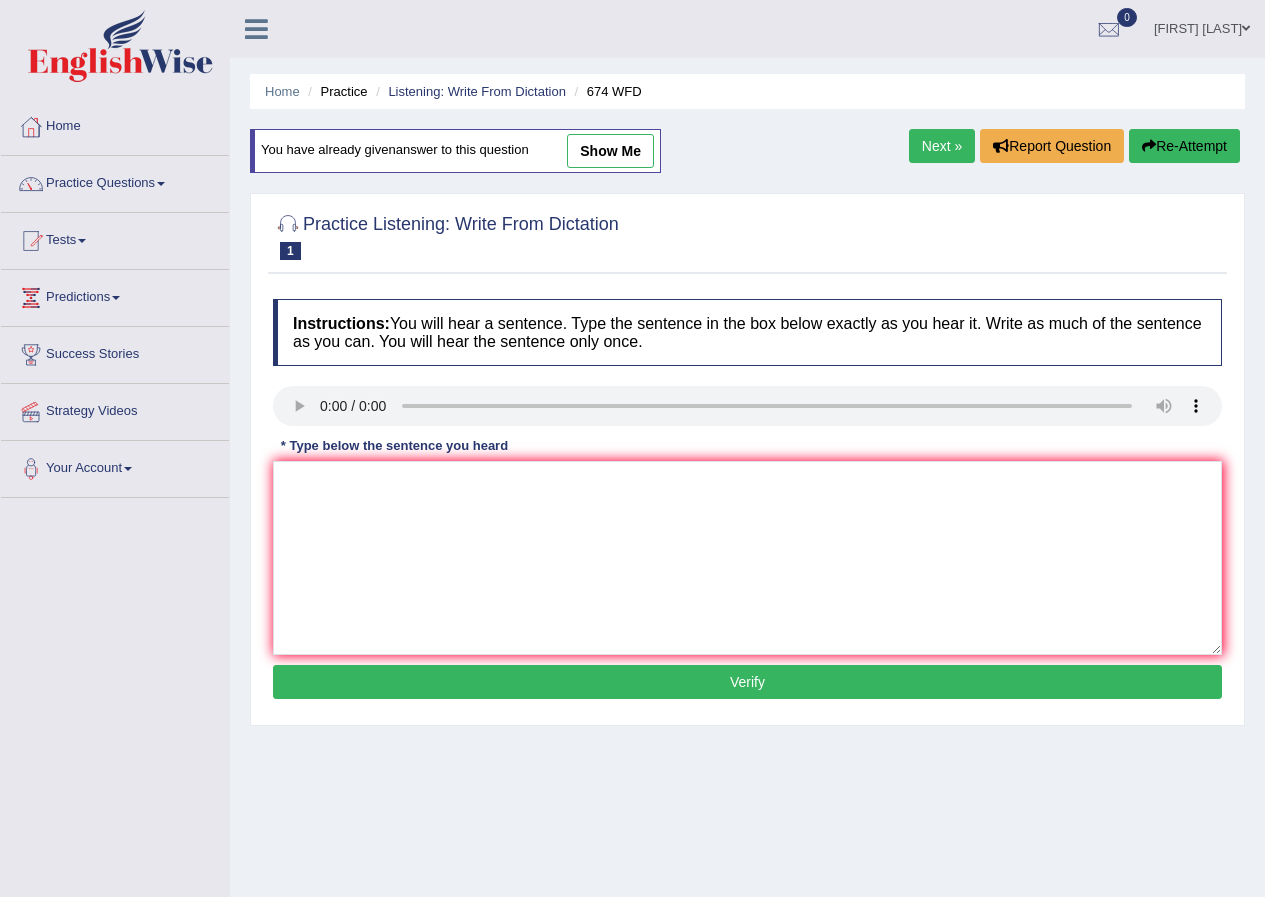 click on "Re-Attempt" at bounding box center (1184, 146) 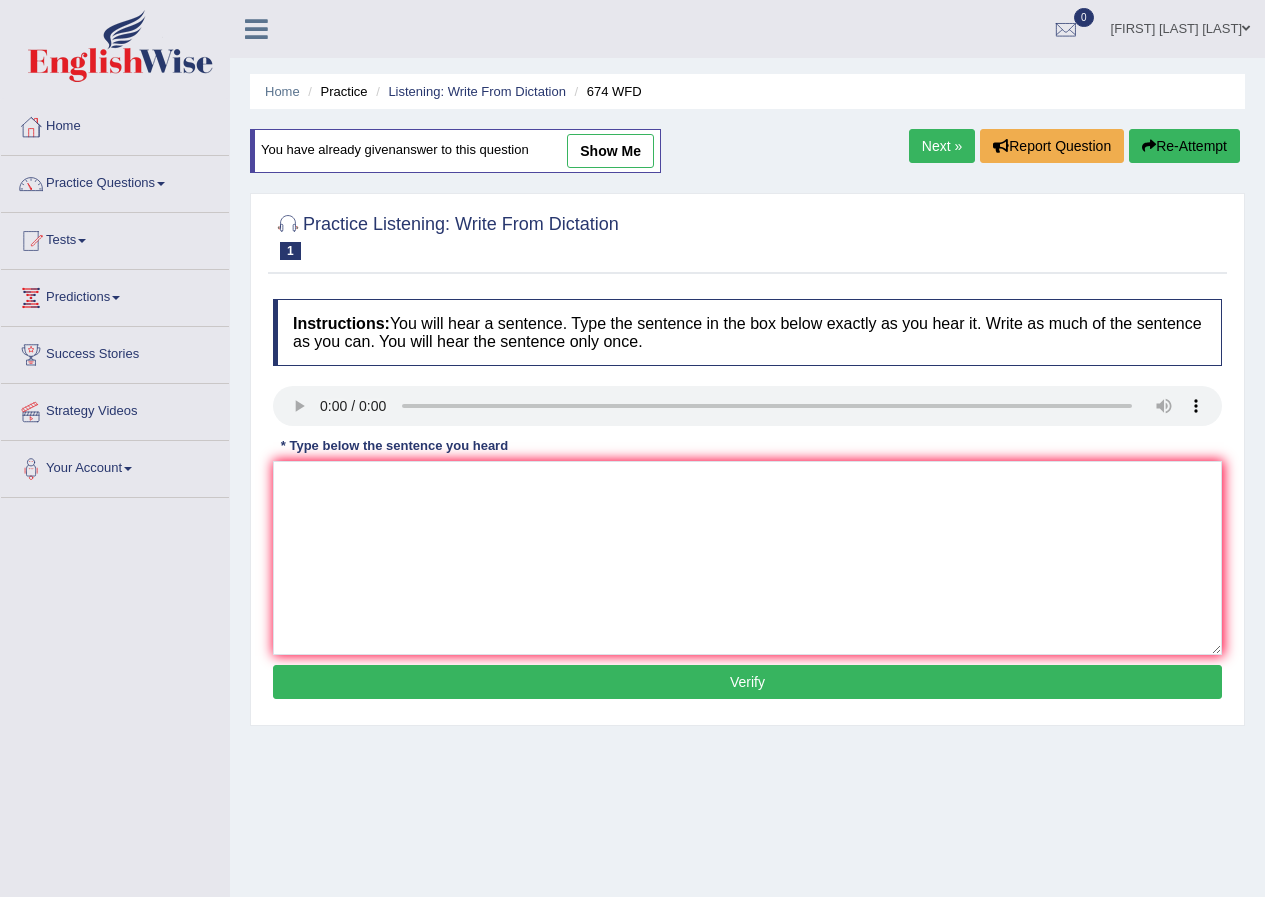scroll, scrollTop: 0, scrollLeft: 0, axis: both 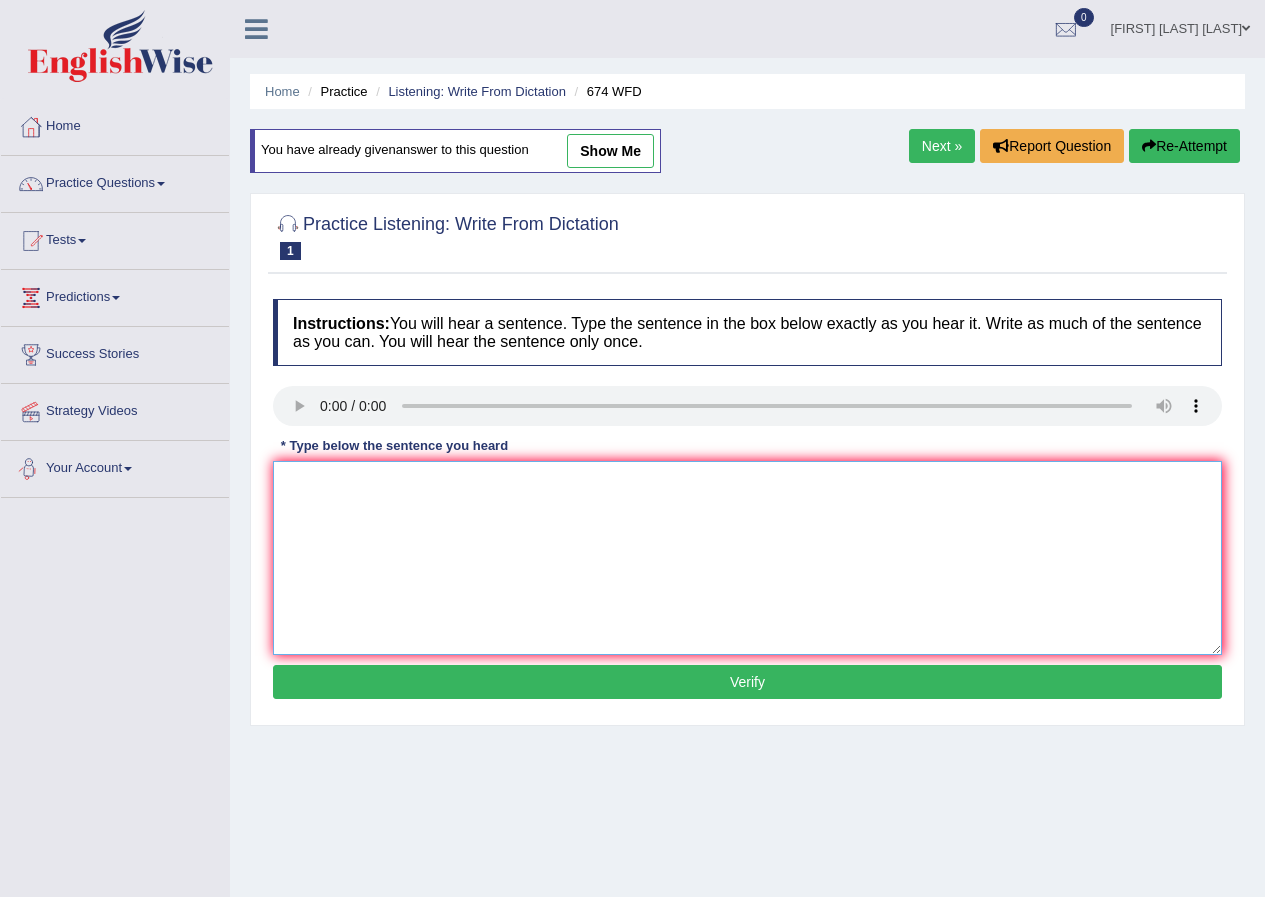 click at bounding box center [747, 558] 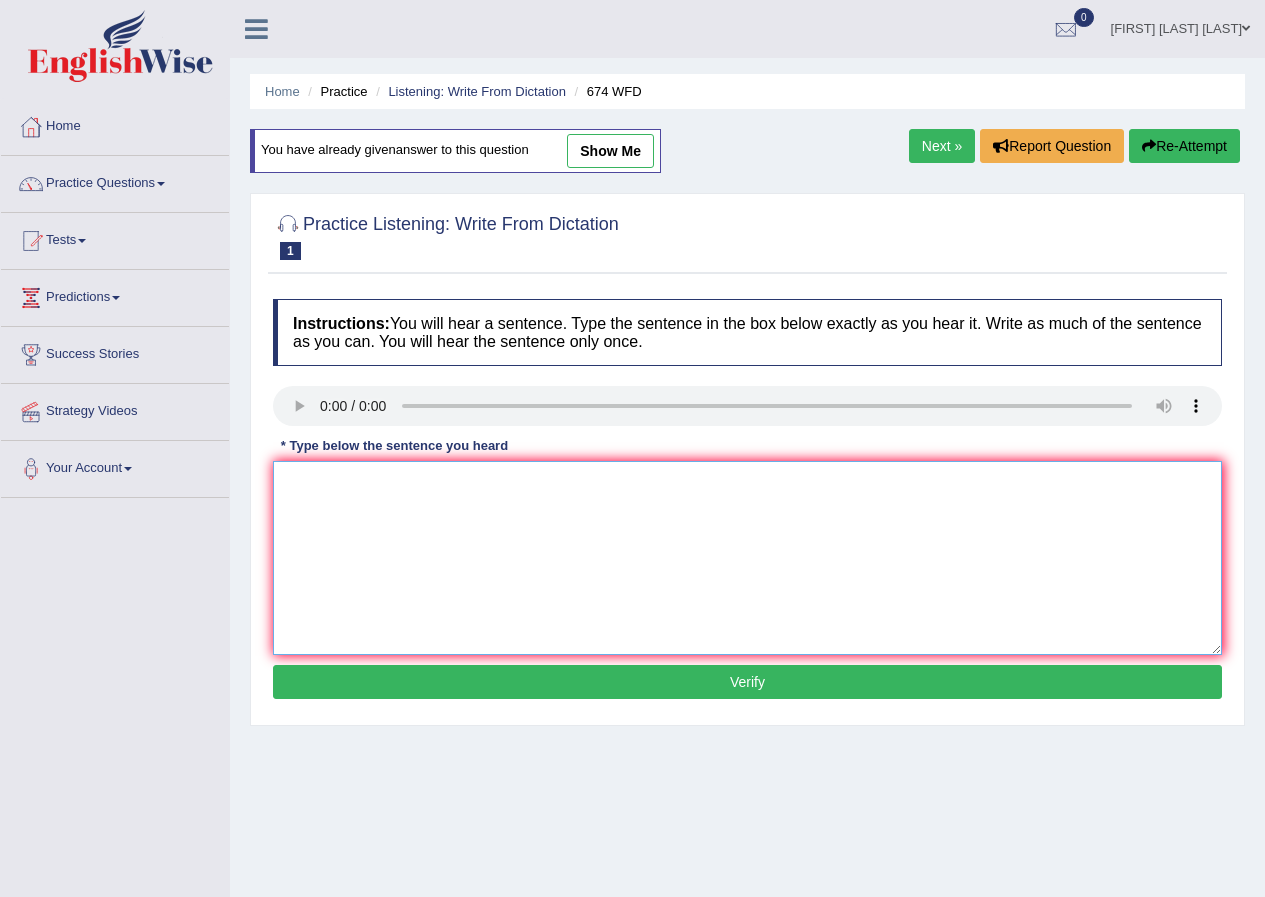 click at bounding box center (747, 558) 